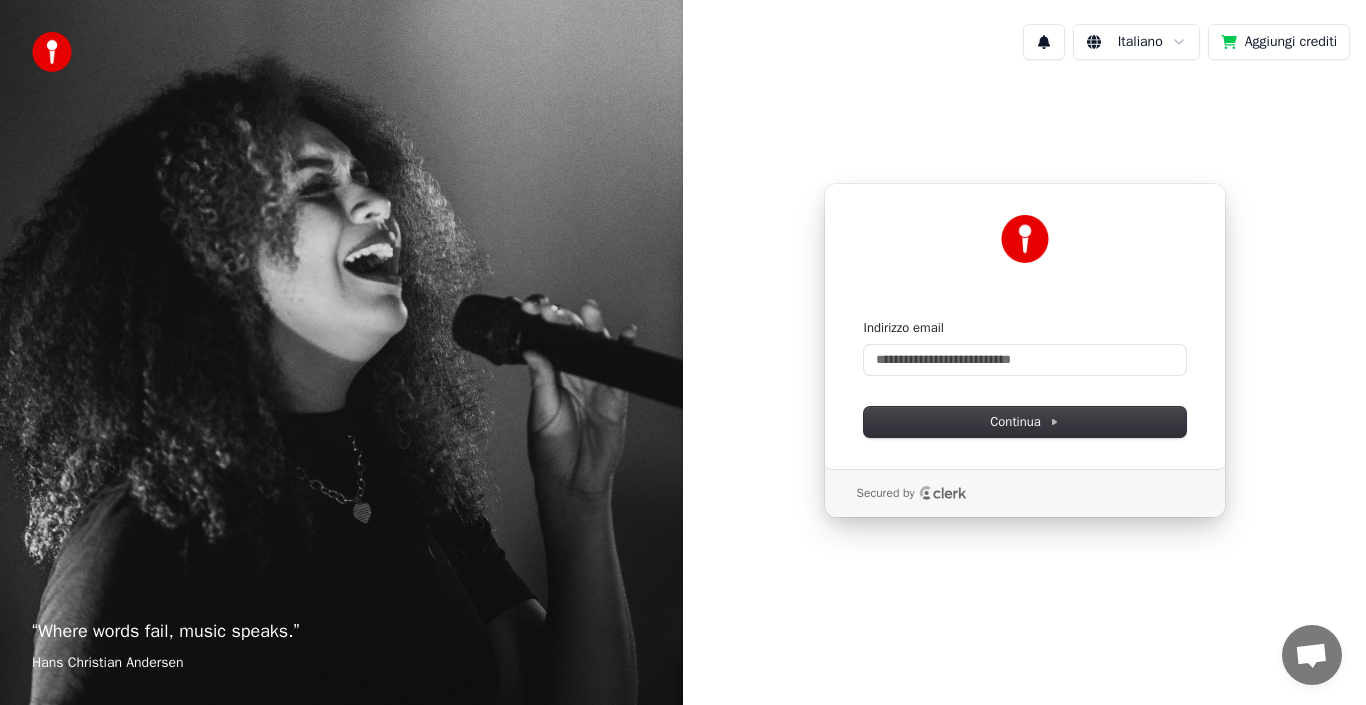 scroll, scrollTop: 0, scrollLeft: 0, axis: both 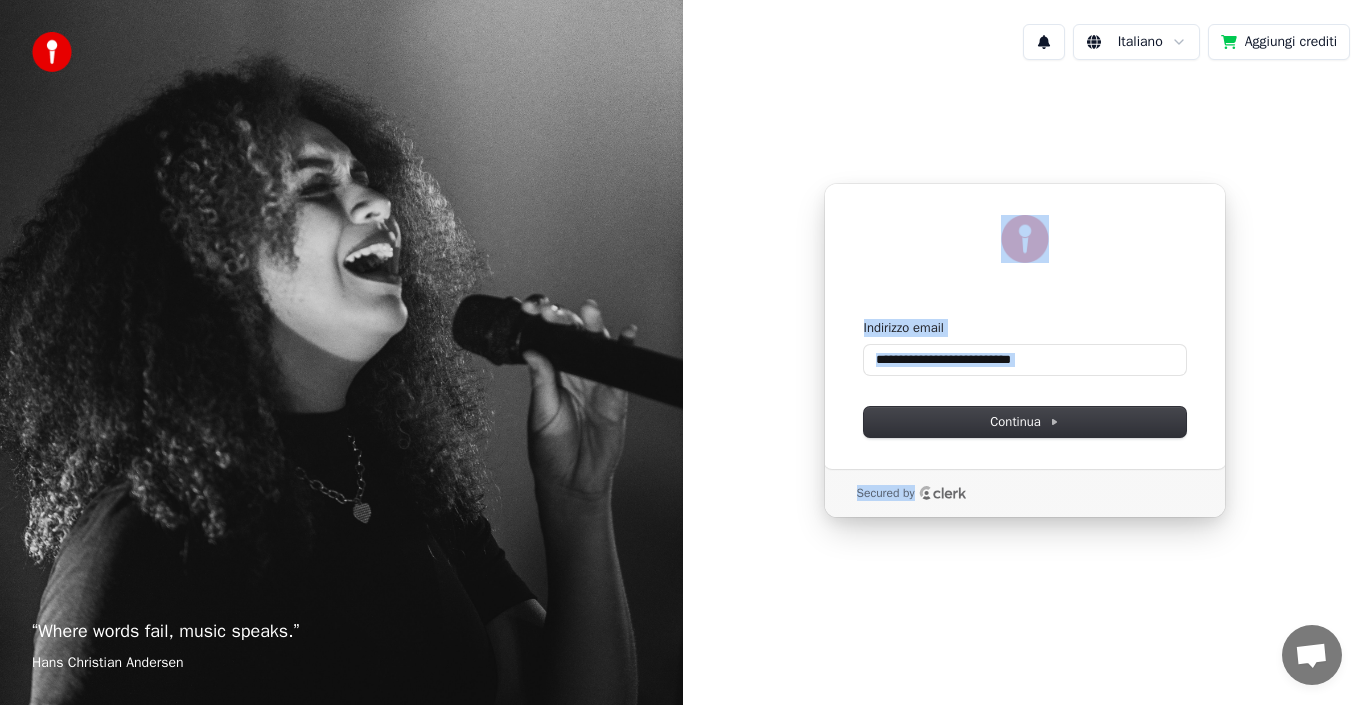 click on "Continua con Google oppure Indirizzo email Continua Secured by" at bounding box center (1024, 350) 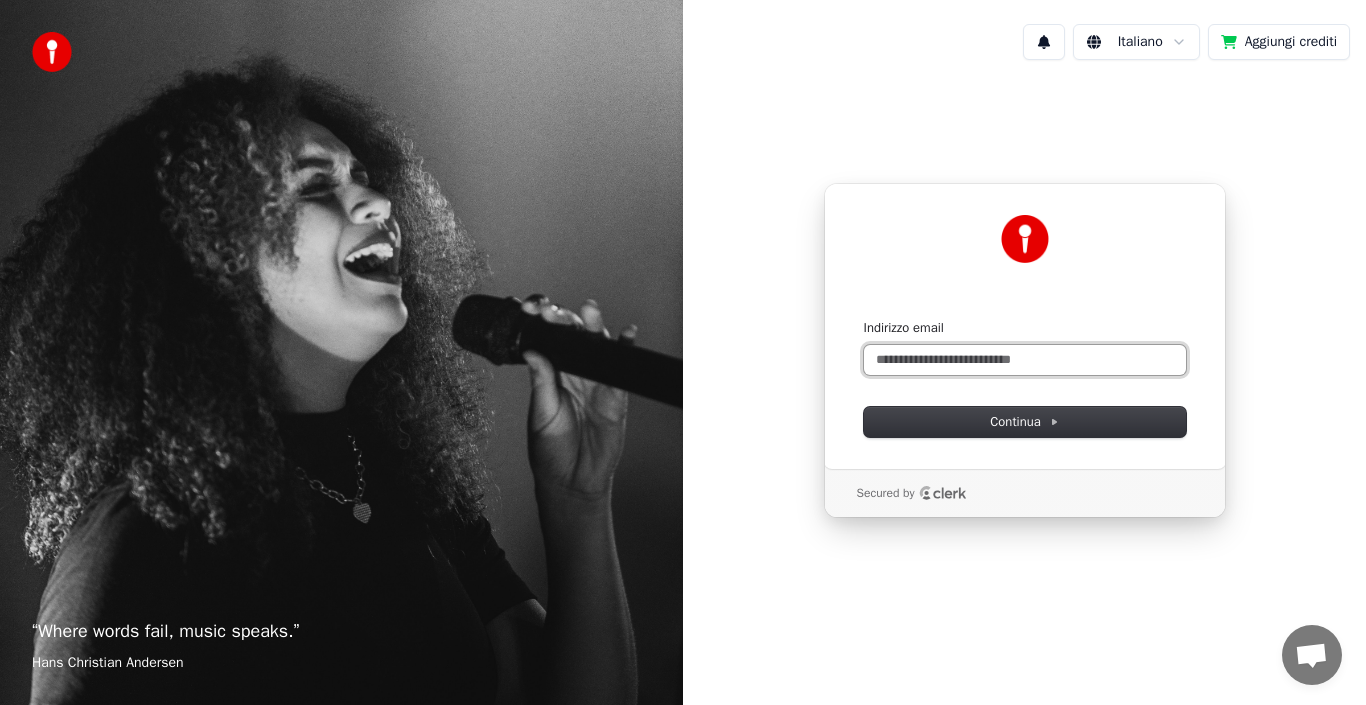 click on "Indirizzo email" at bounding box center [1025, 360] 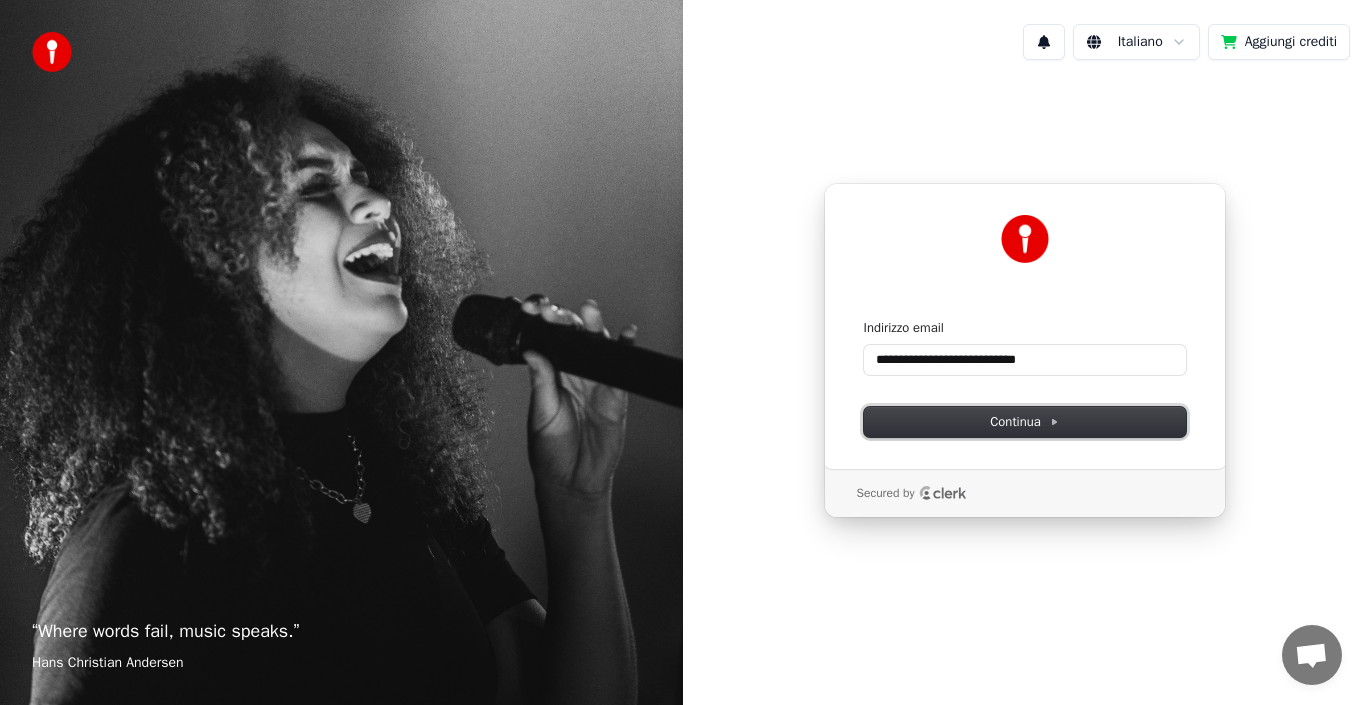 click on "Continua" at bounding box center [1024, 422] 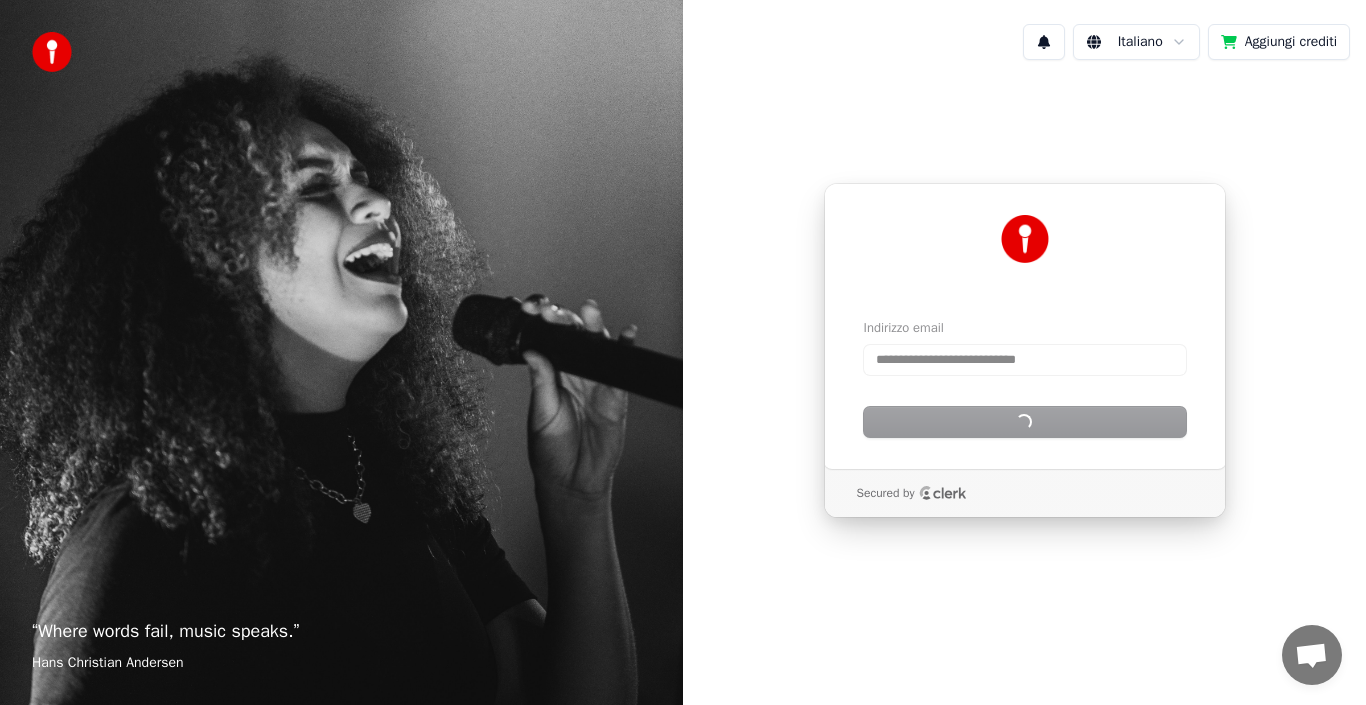 type on "**********" 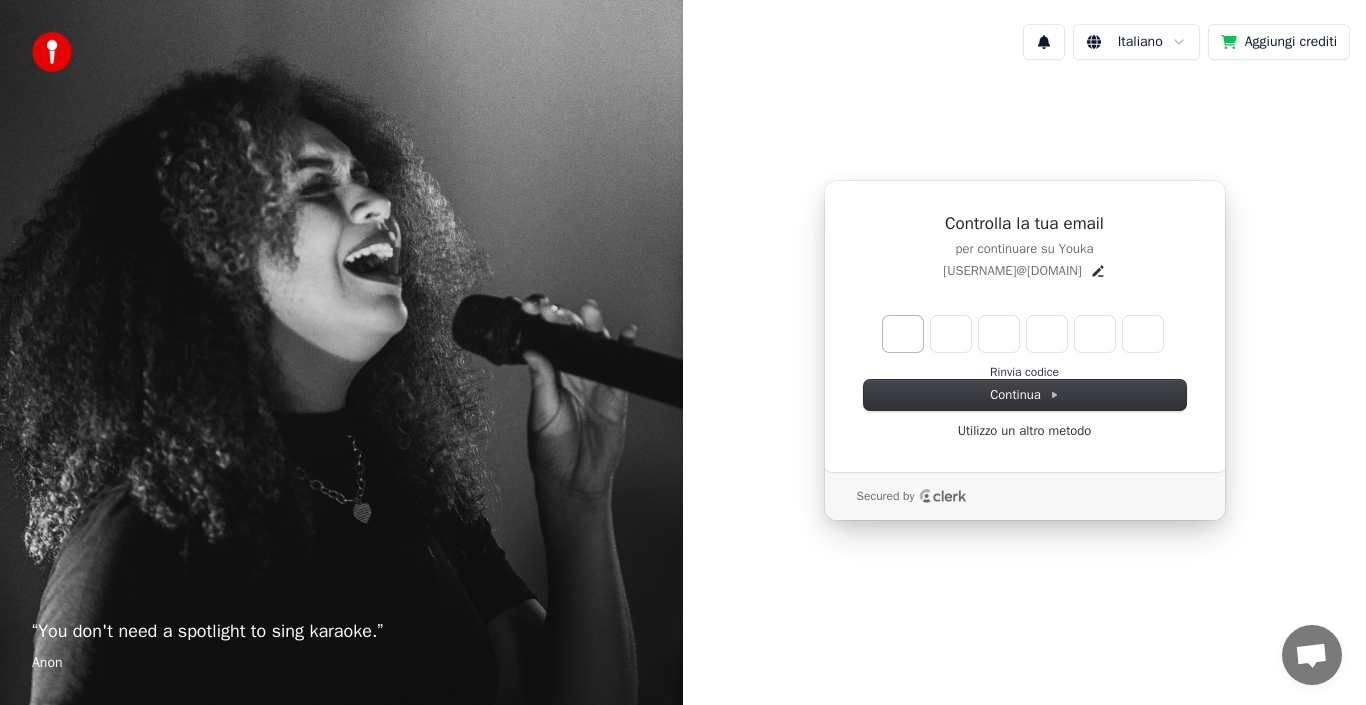 type on "*" 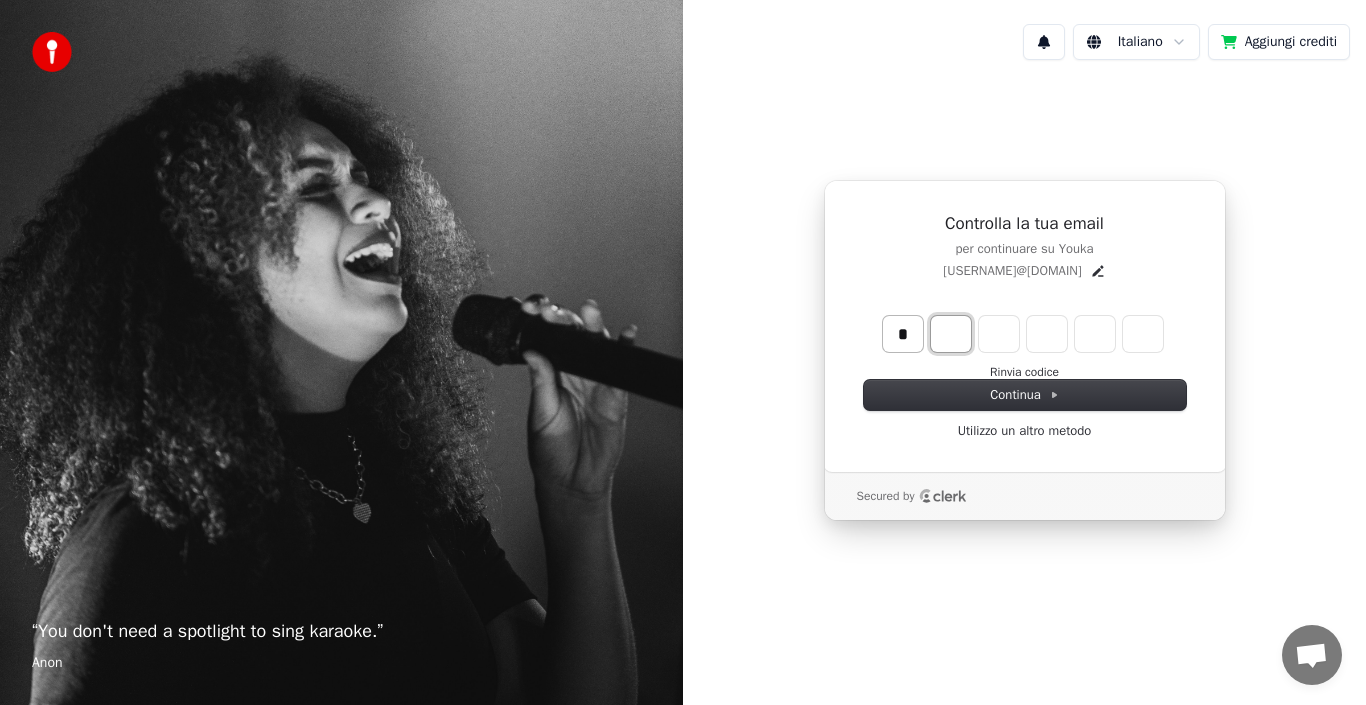 type on "*" 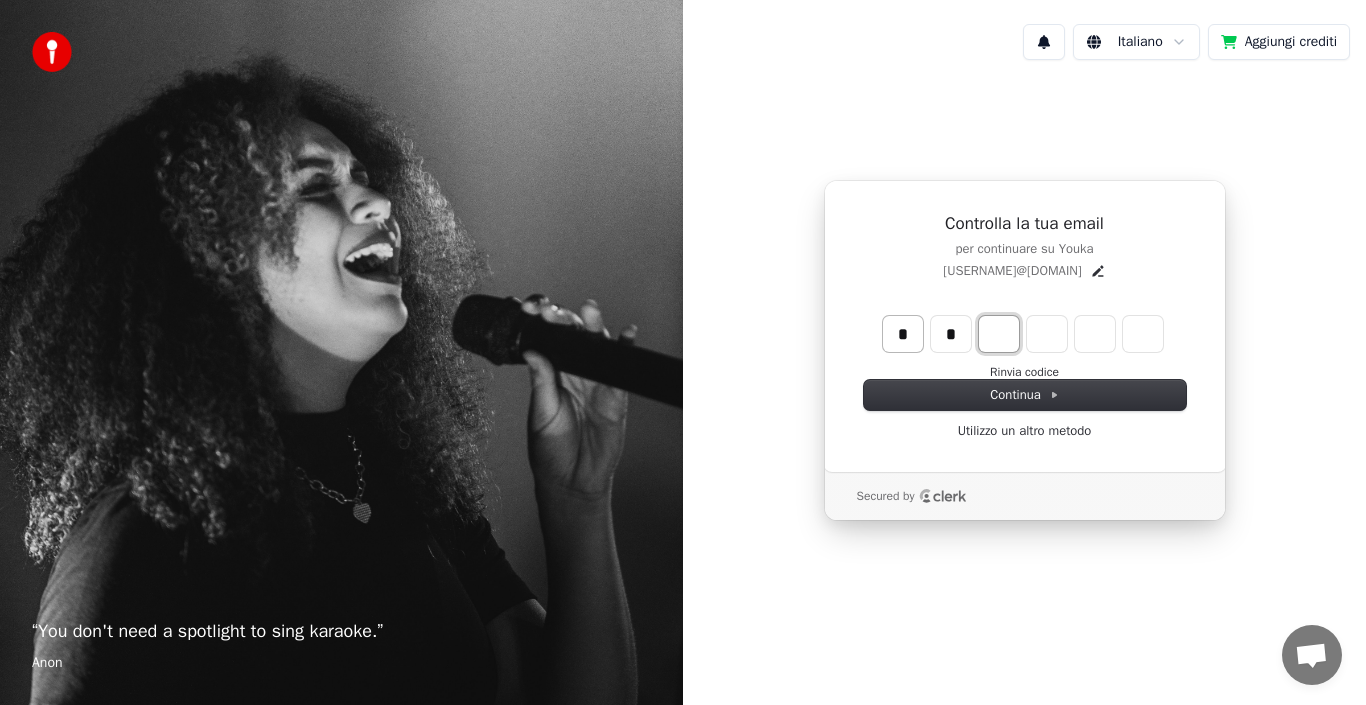 type on "**" 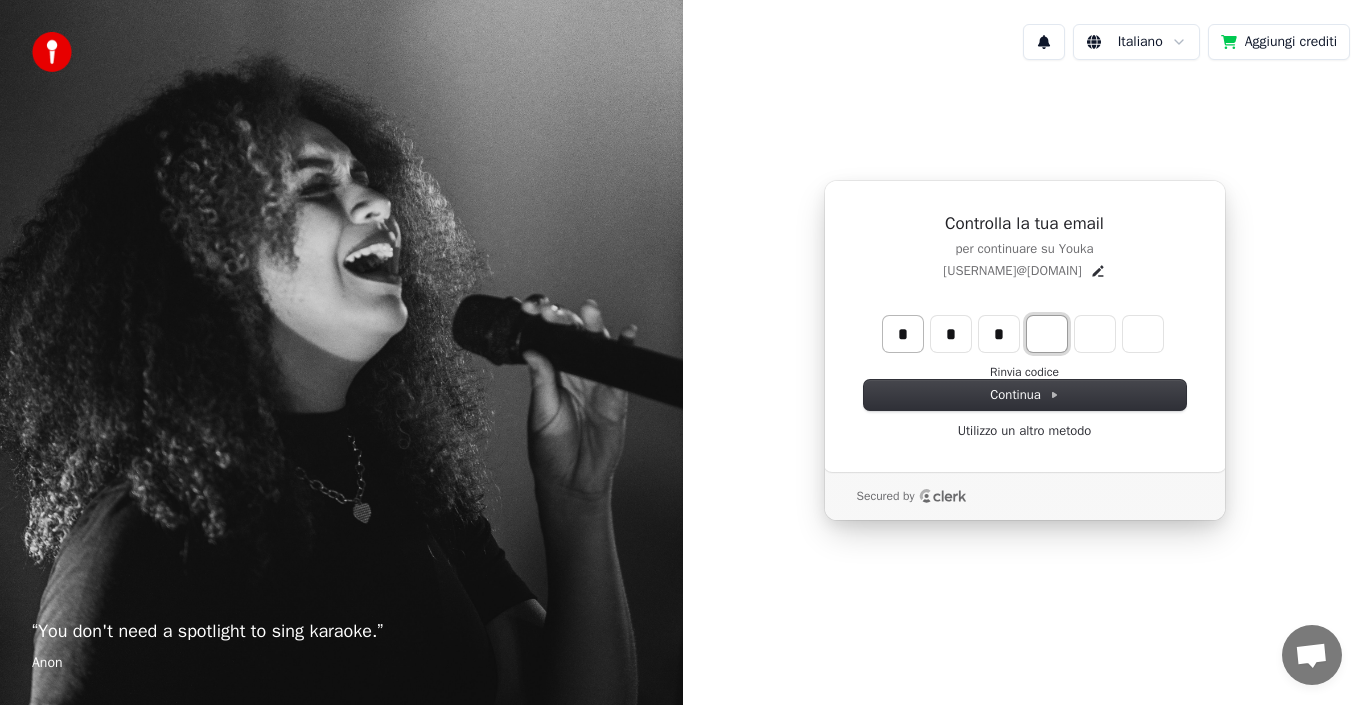 type on "***" 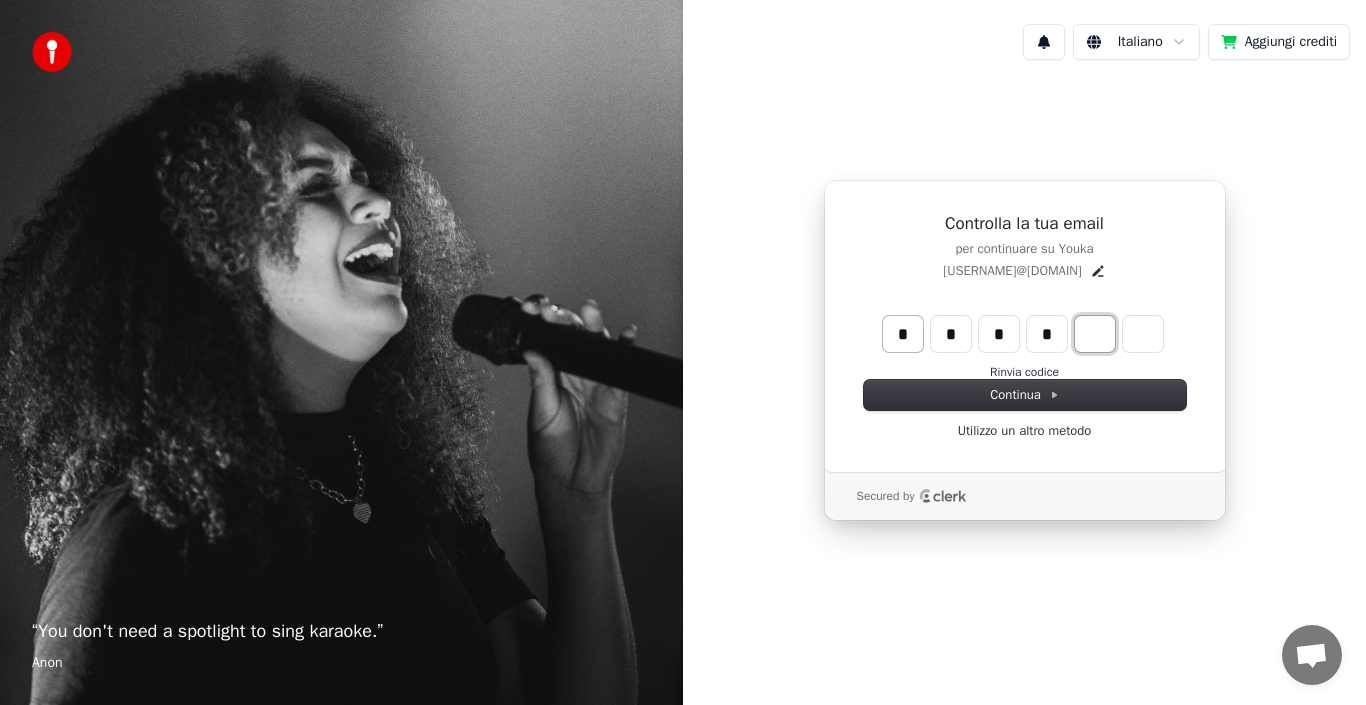 type on "****" 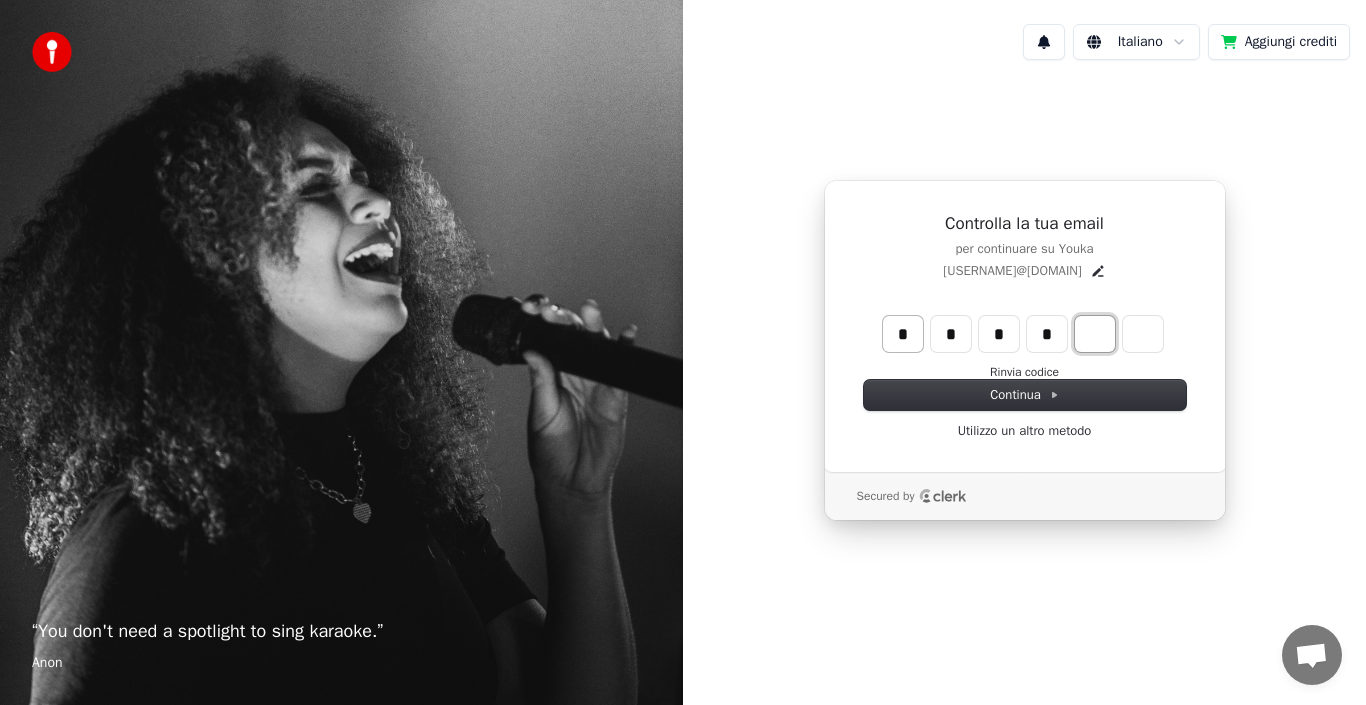 type on "*" 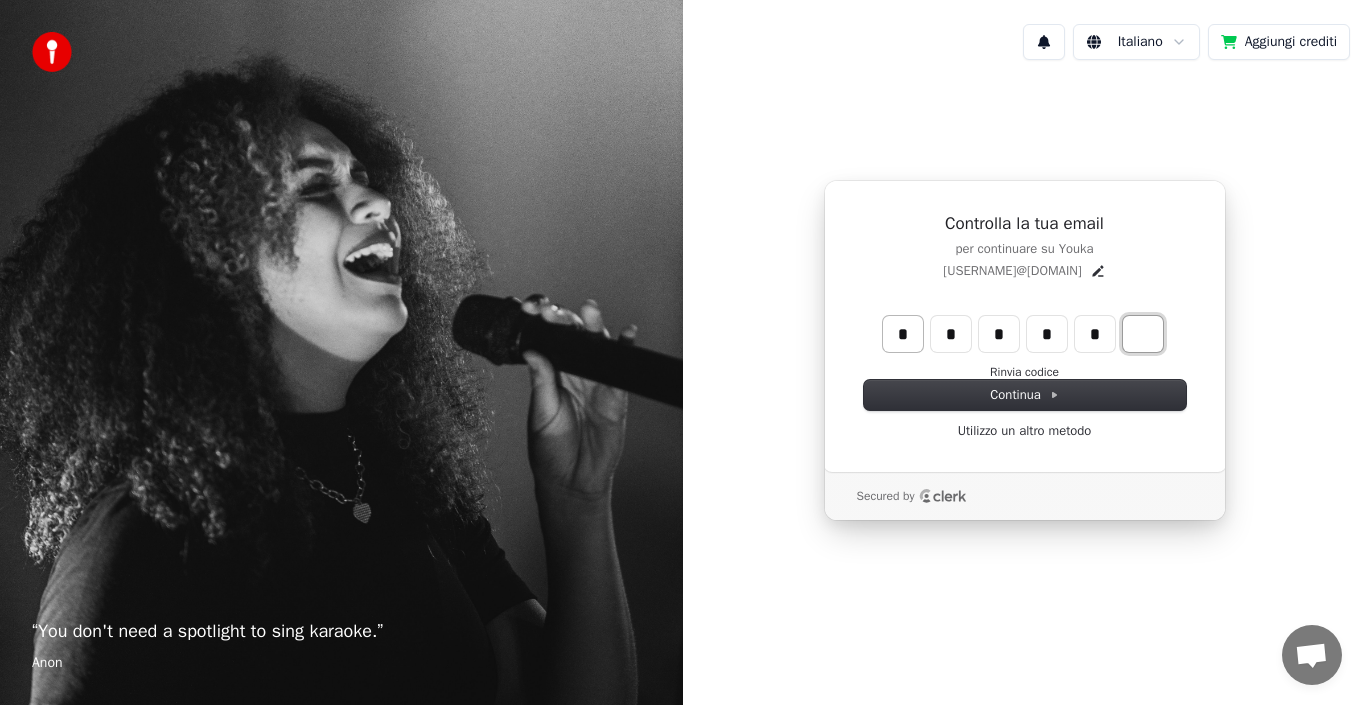 type on "******" 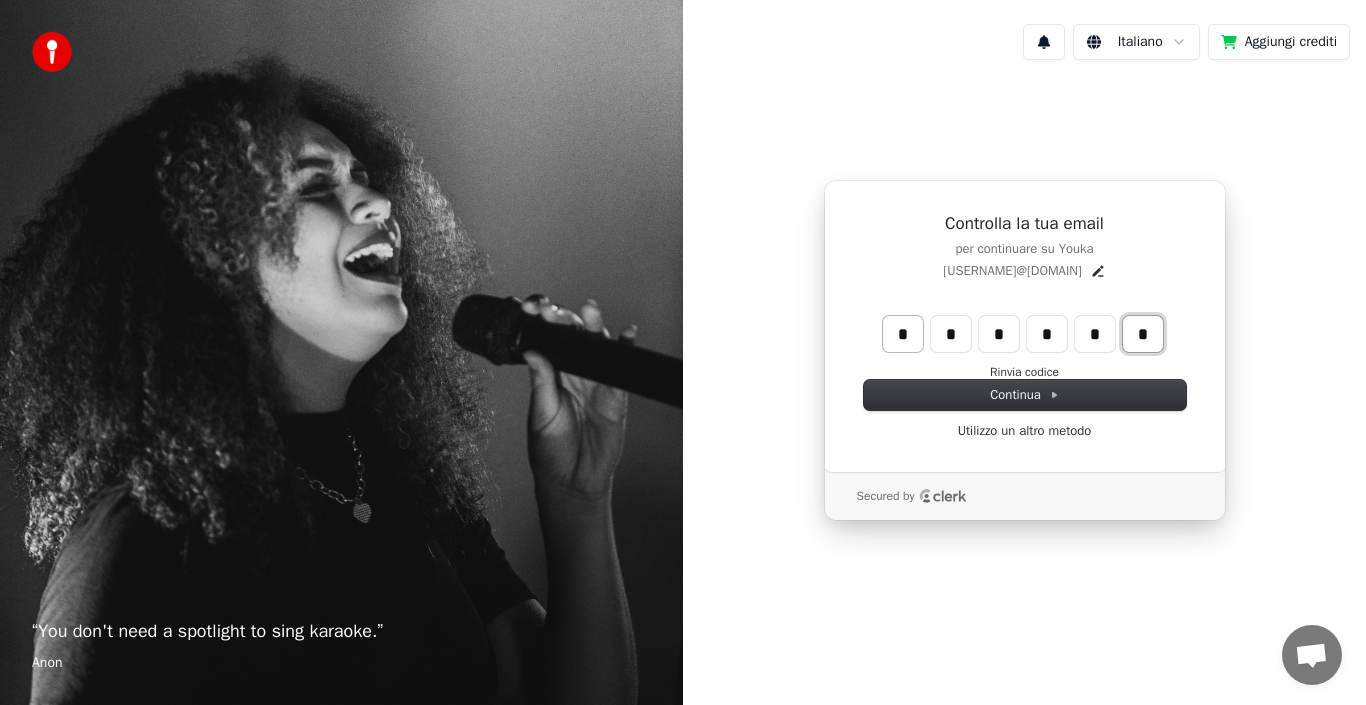 type on "*" 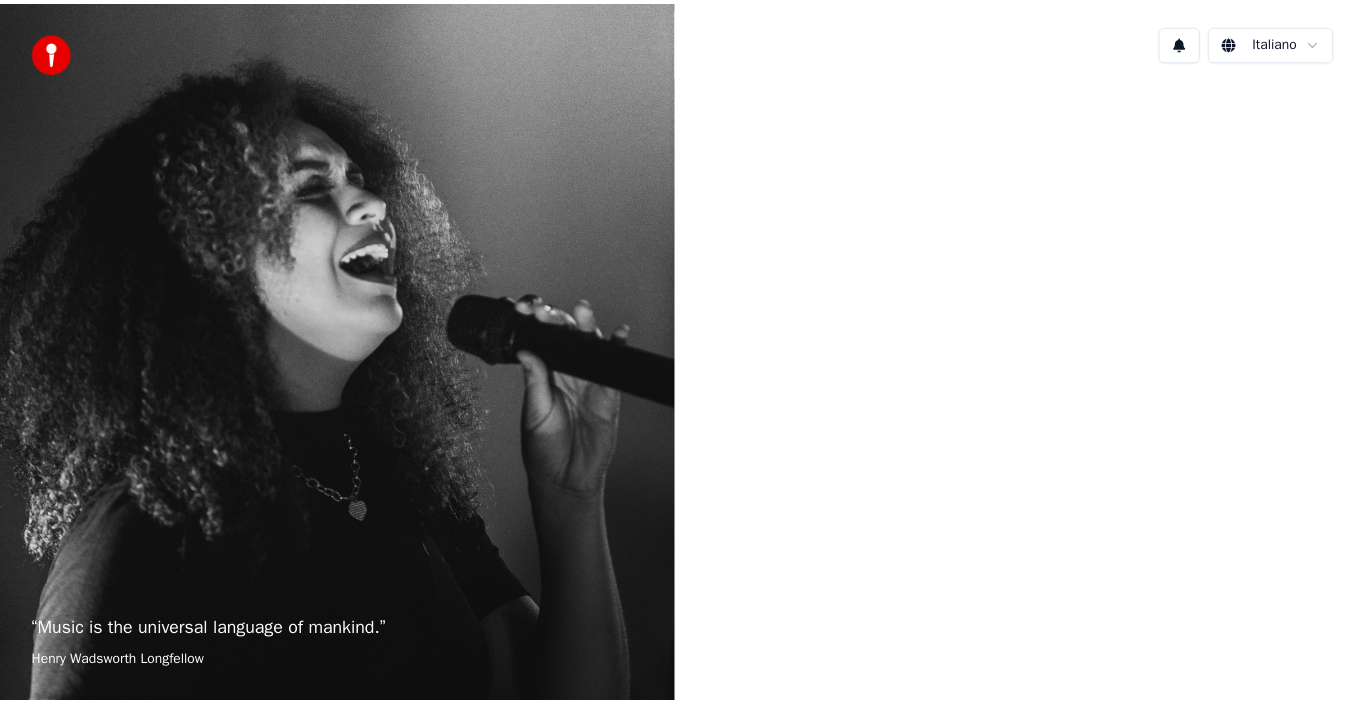 scroll, scrollTop: 0, scrollLeft: 0, axis: both 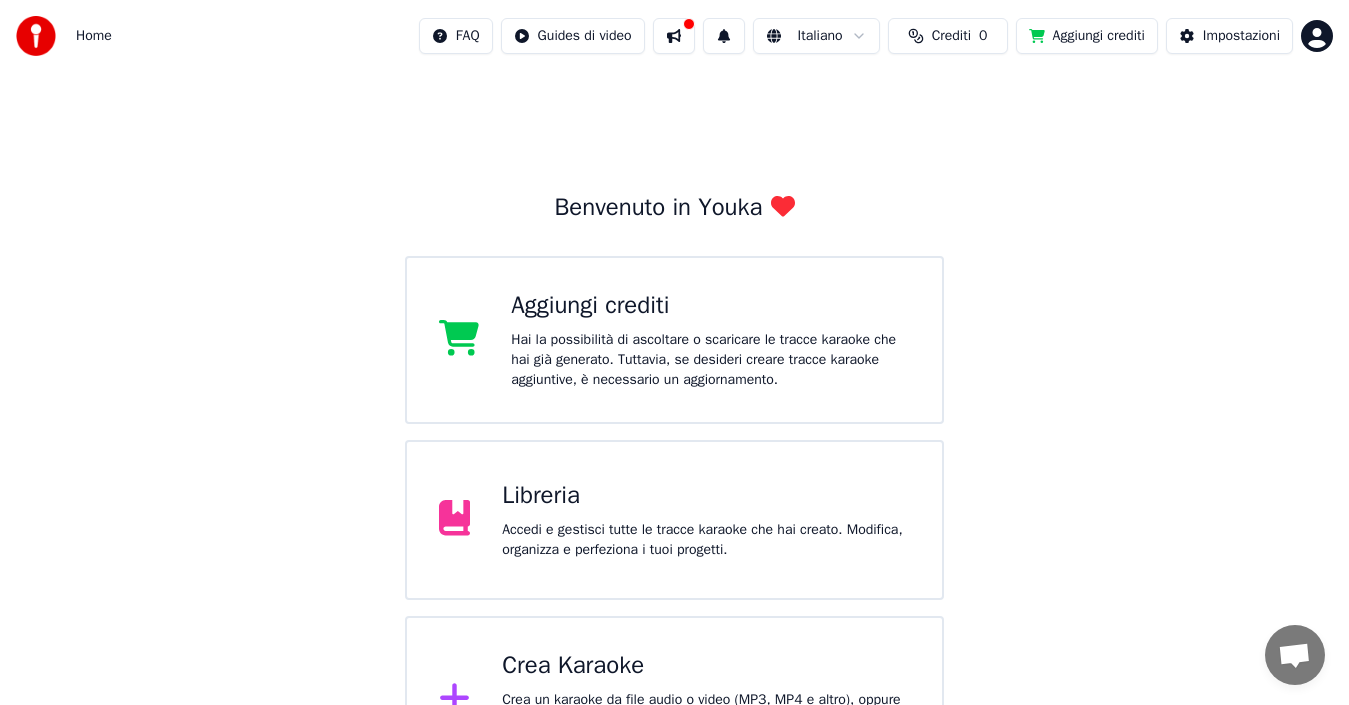 click on "Libreria" at bounding box center [706, 496] 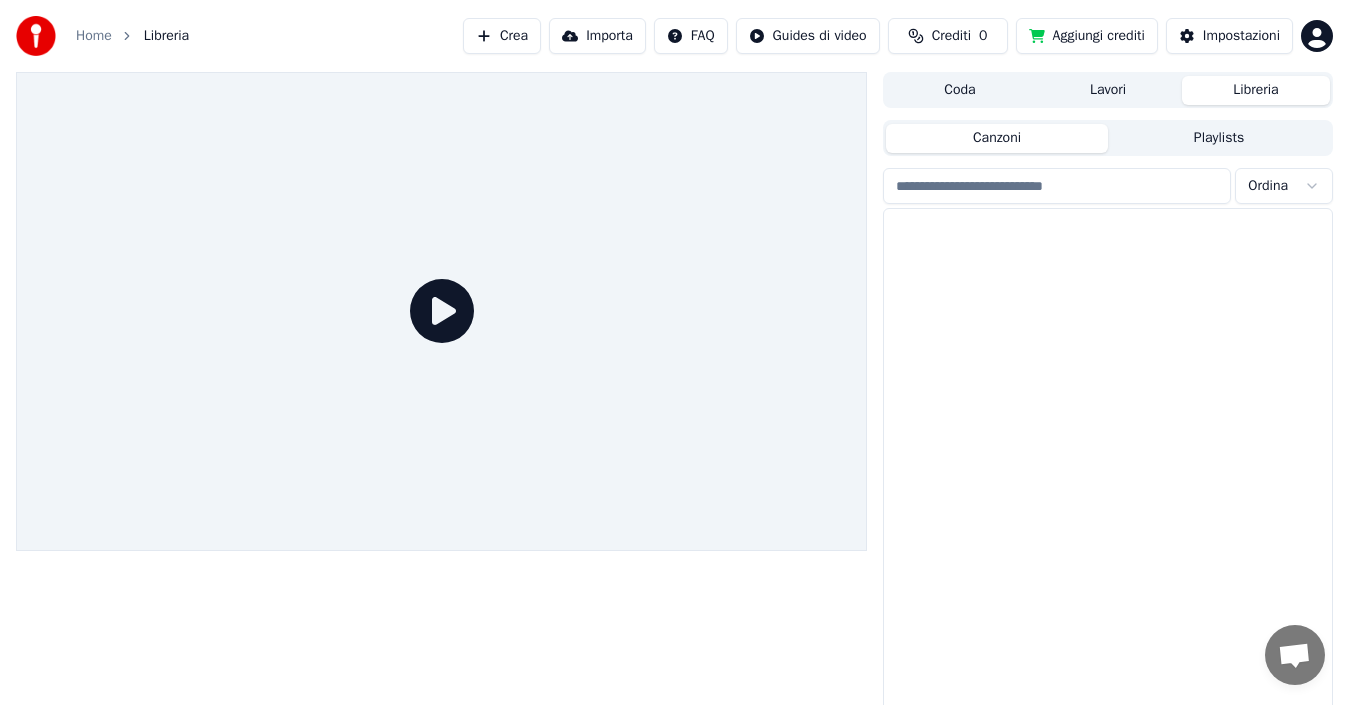 scroll, scrollTop: 1715, scrollLeft: 0, axis: vertical 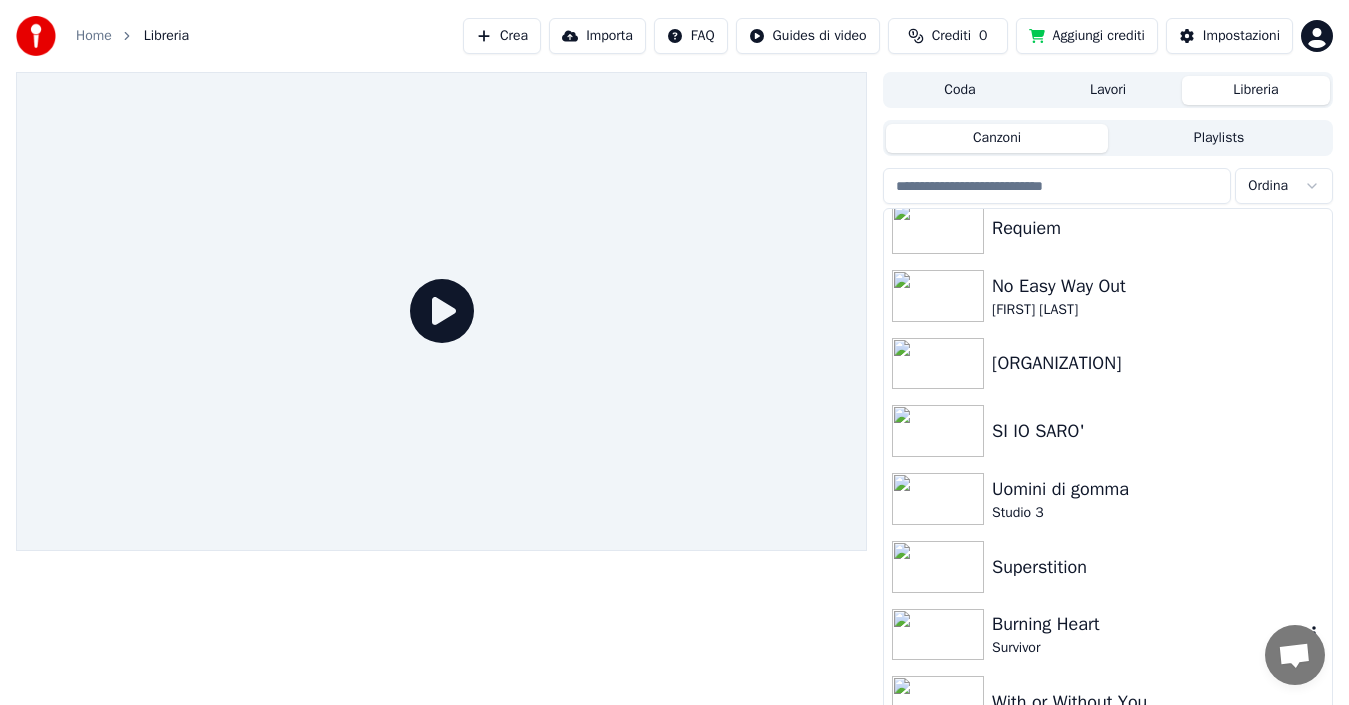 click on "Burning Heart" at bounding box center [1148, 624] 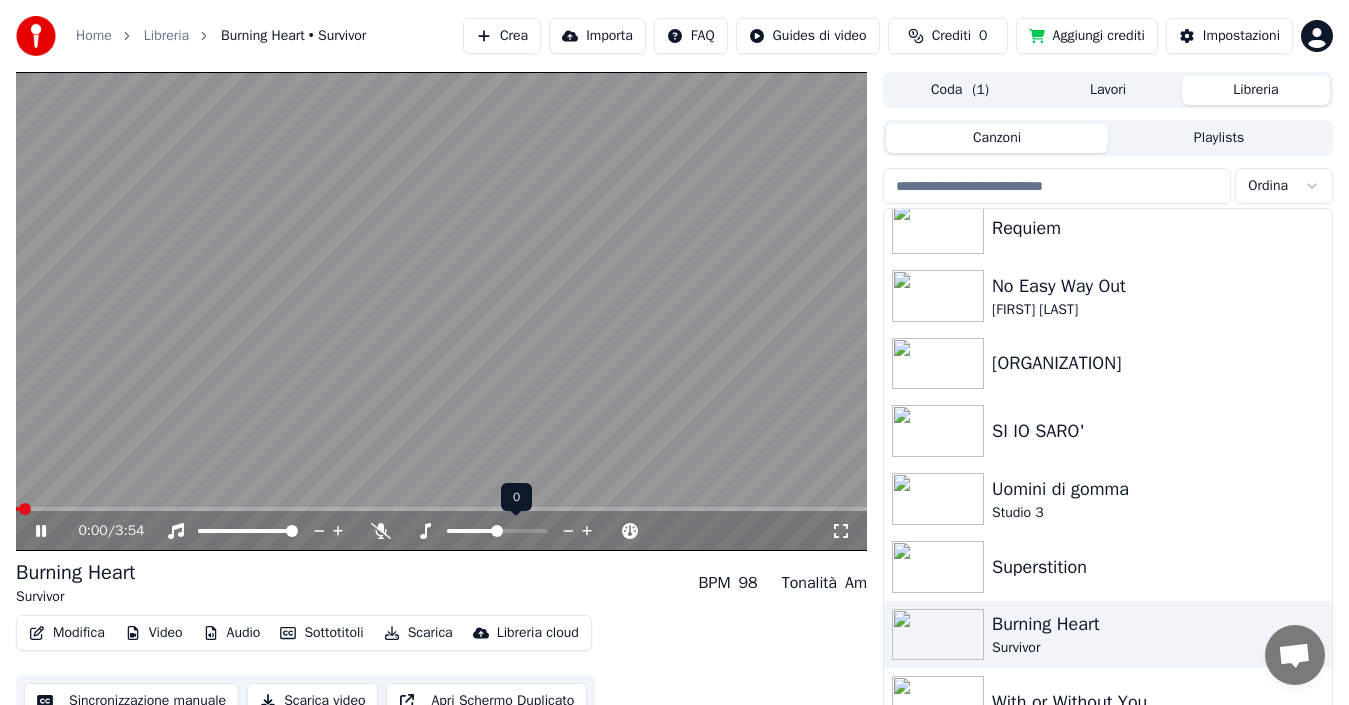 click at bounding box center (505, 531) 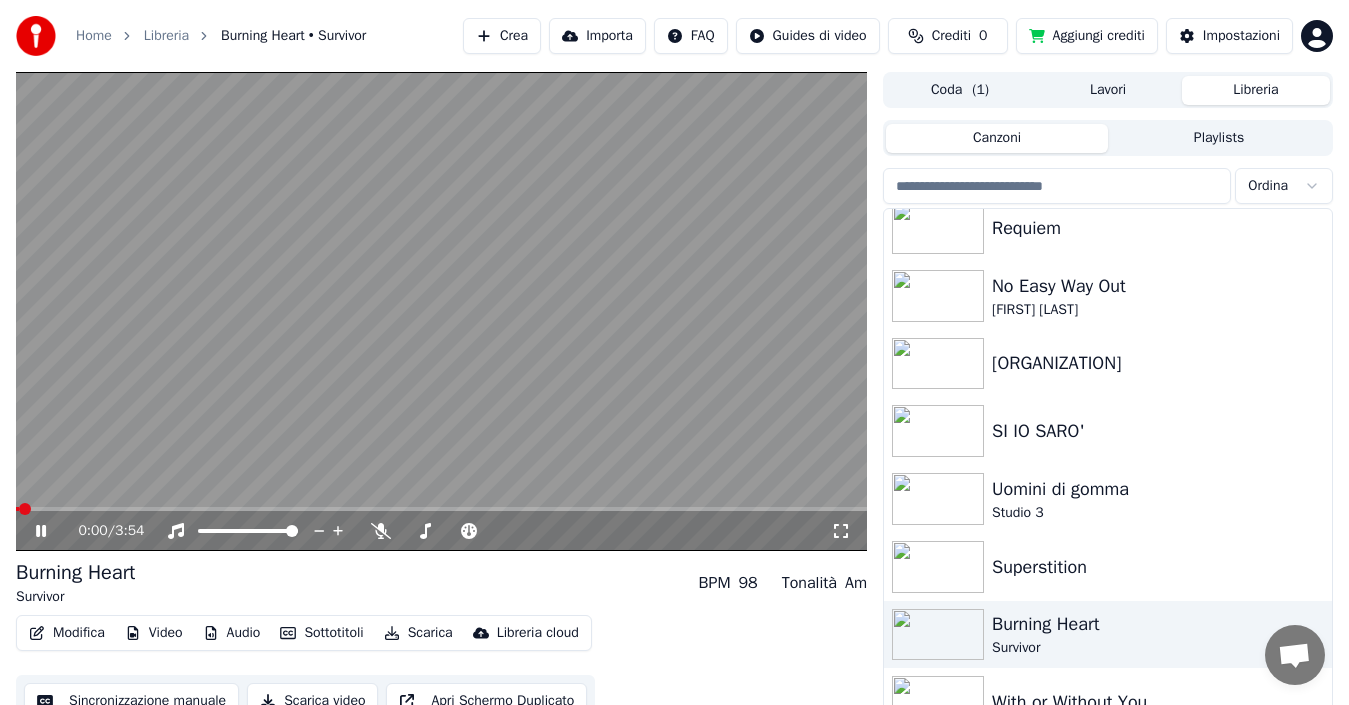 click on "0:00  /  3:54" at bounding box center (454, 531) 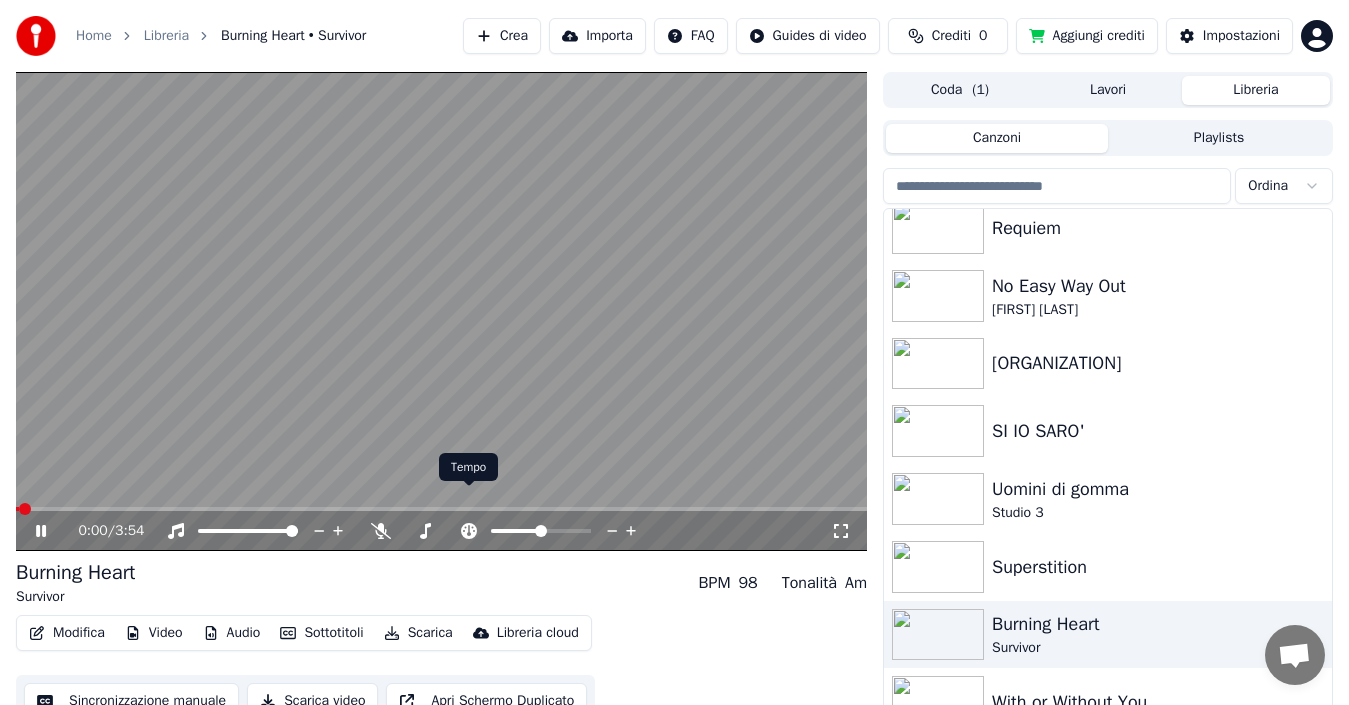 scroll, scrollTop: 32, scrollLeft: 0, axis: vertical 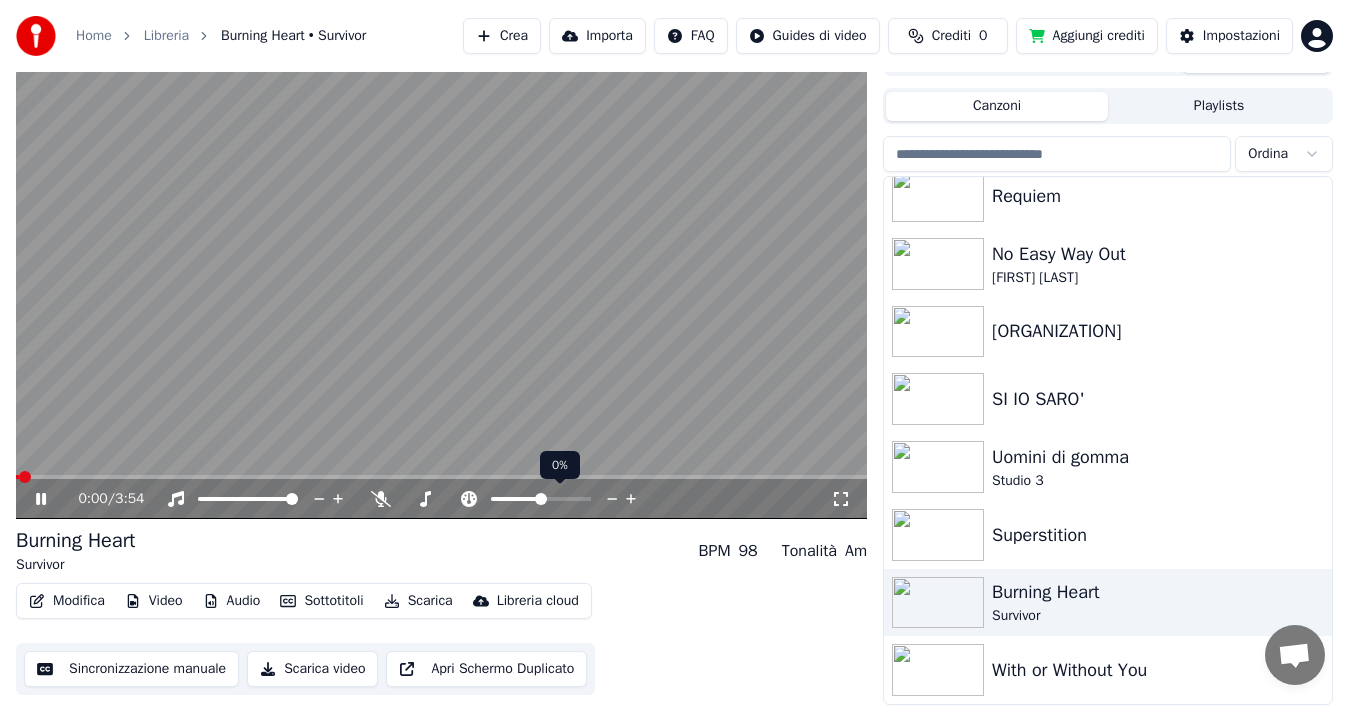 click at bounding box center (559, 499) 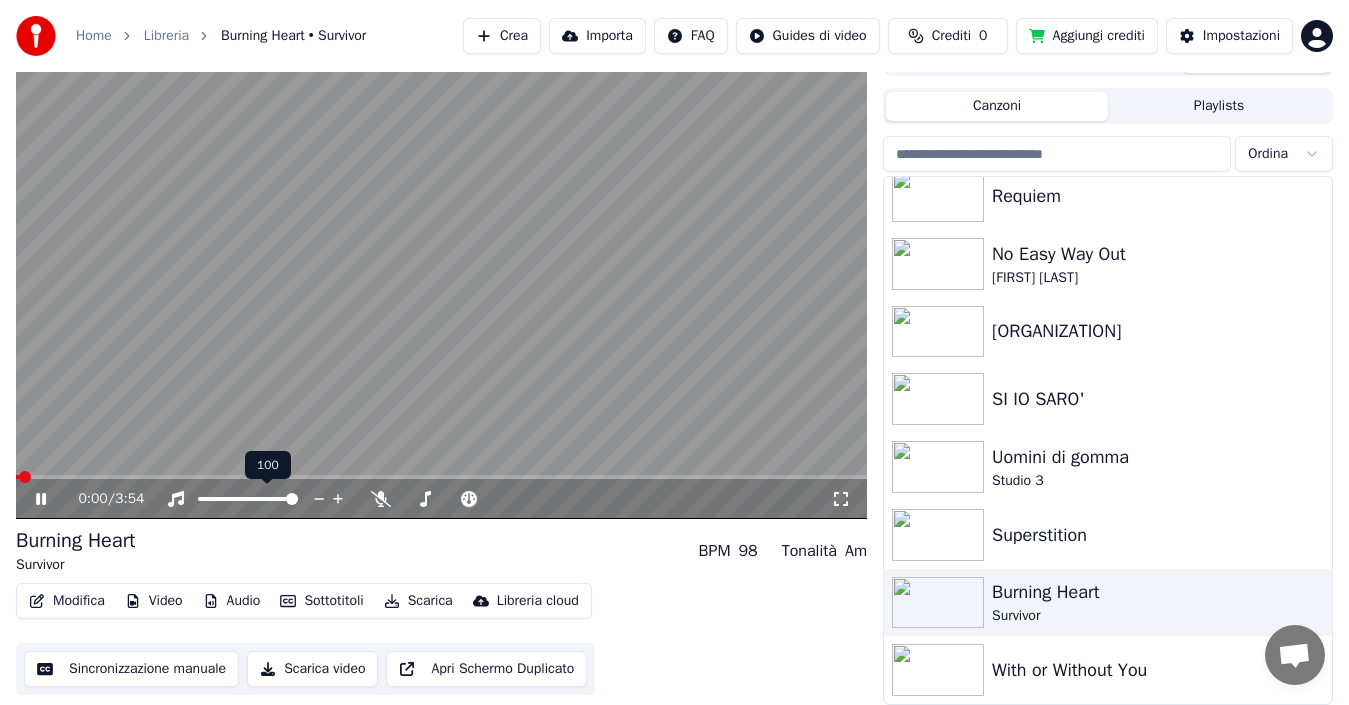 click 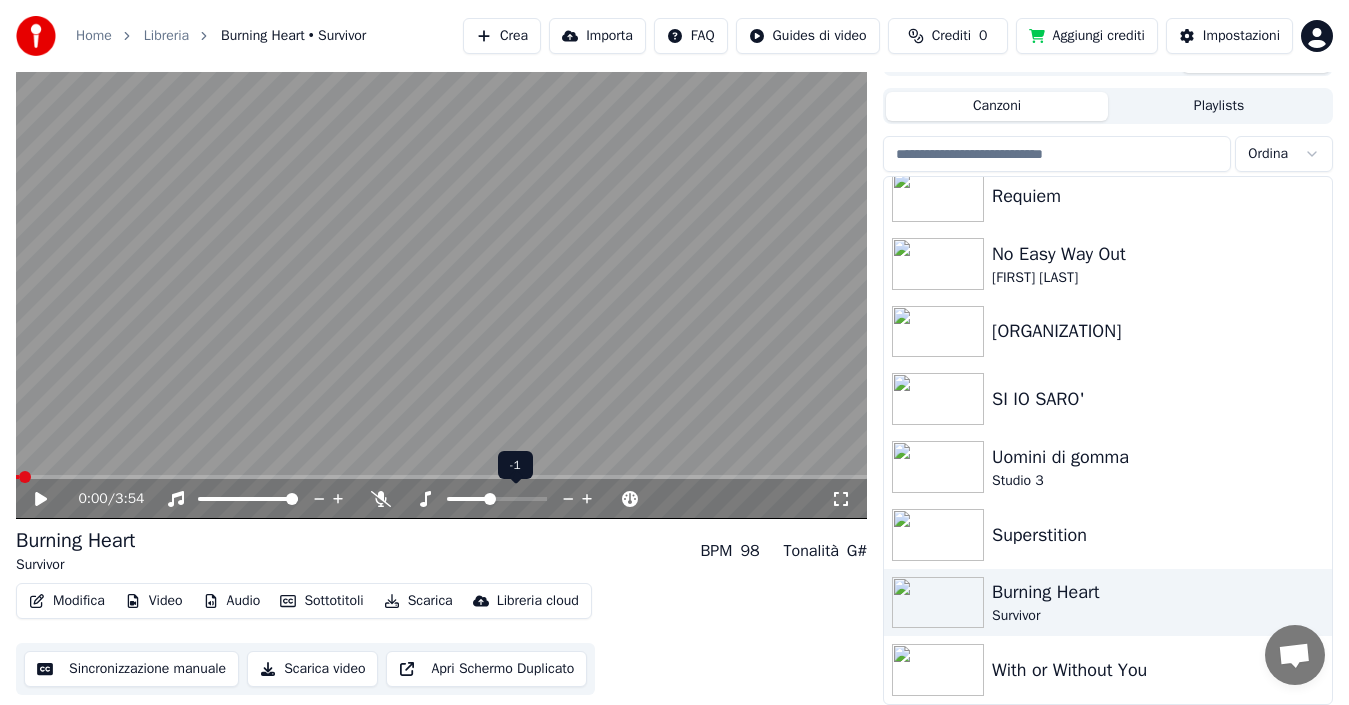 click at bounding box center (490, 499) 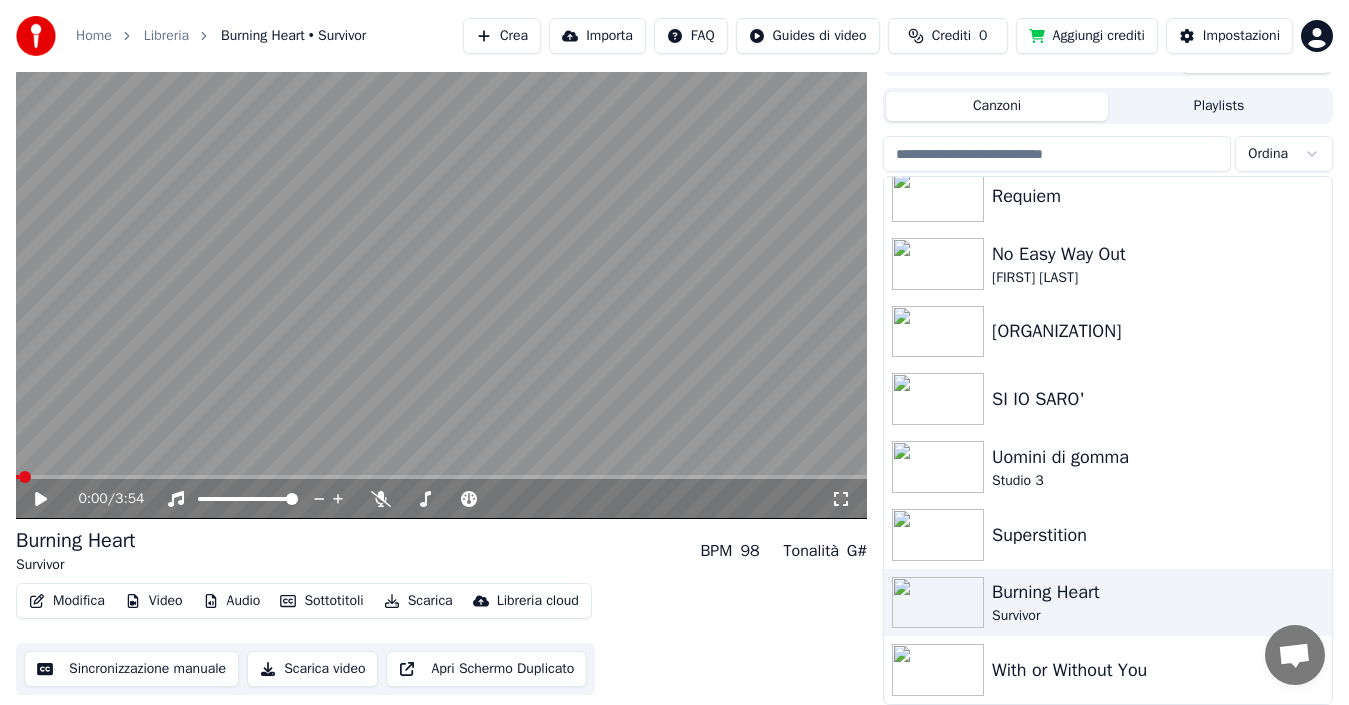 click 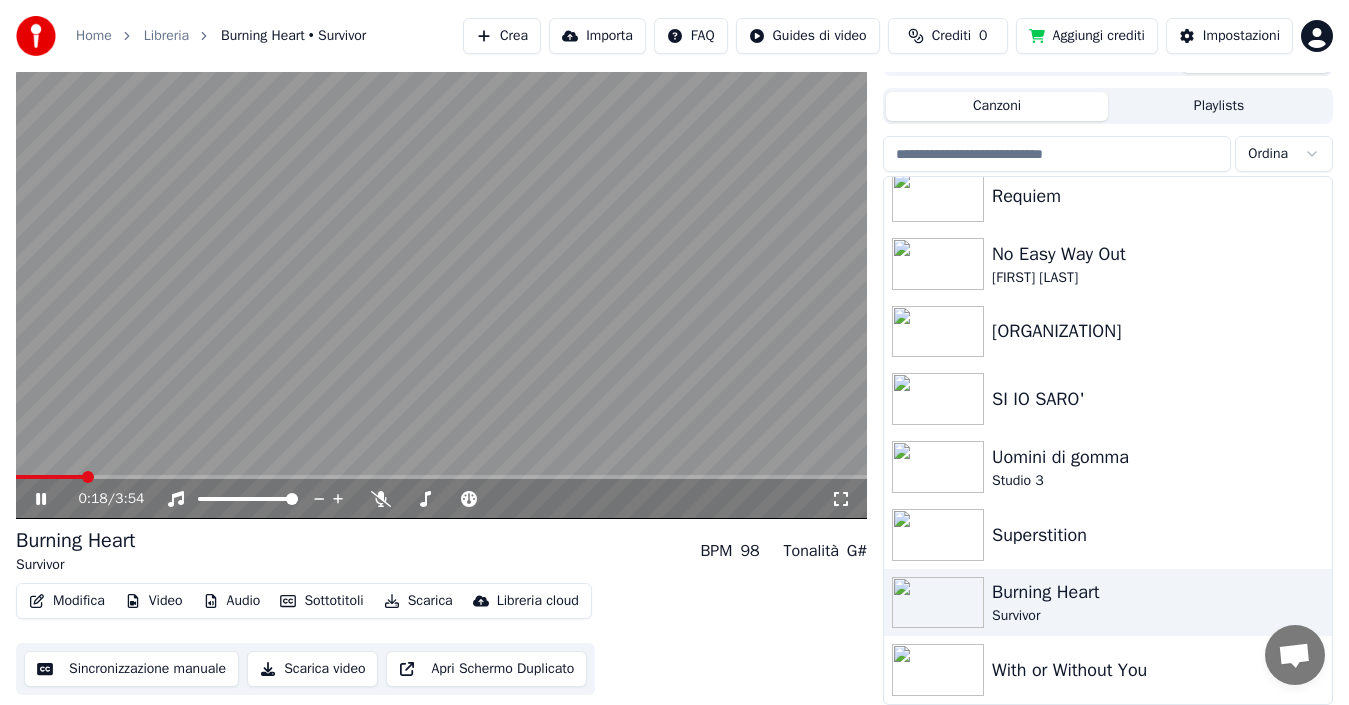 click at bounding box center (49, 477) 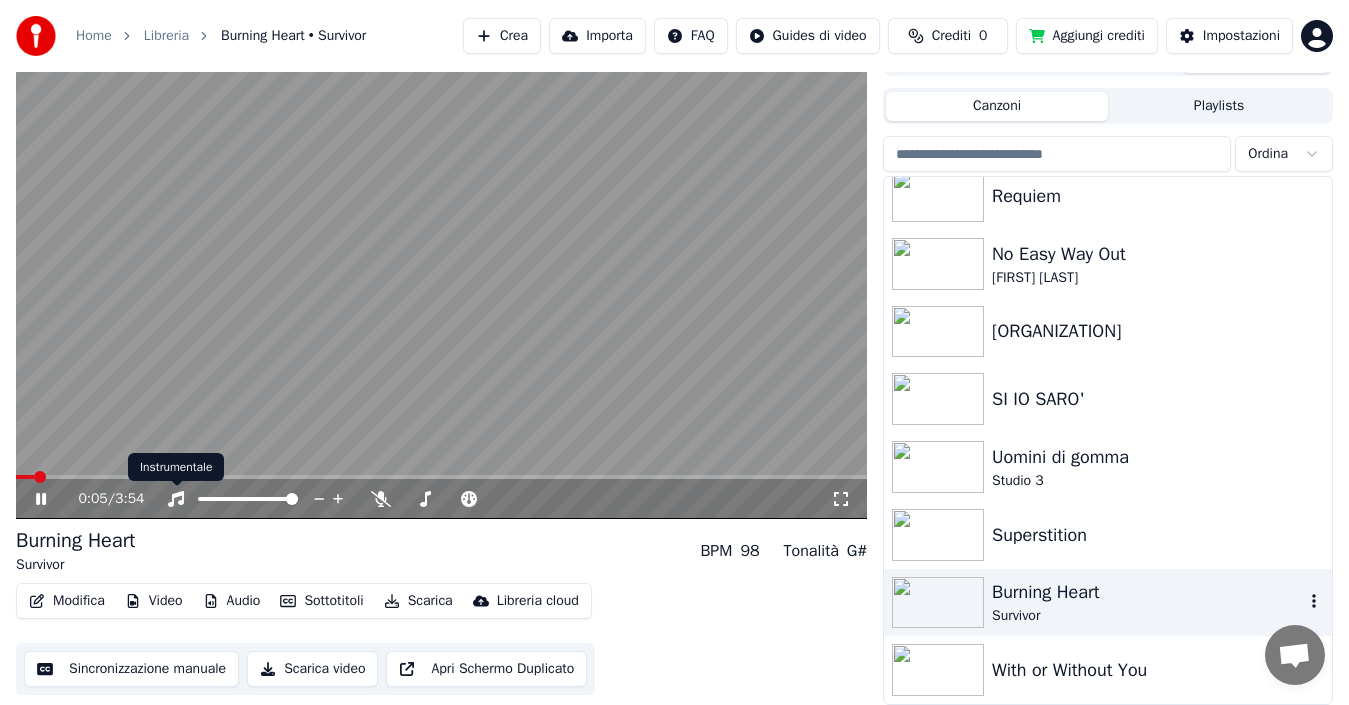 click on "Burning Heart" at bounding box center (1148, 592) 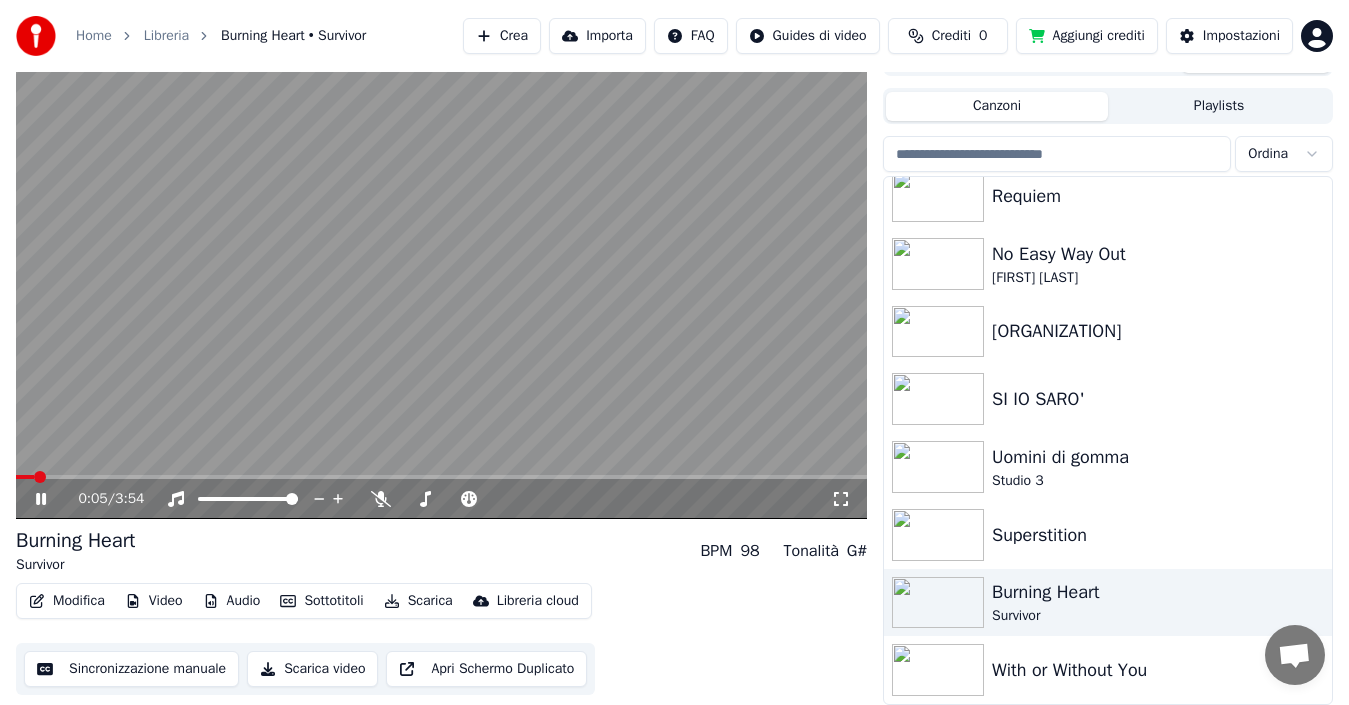 click 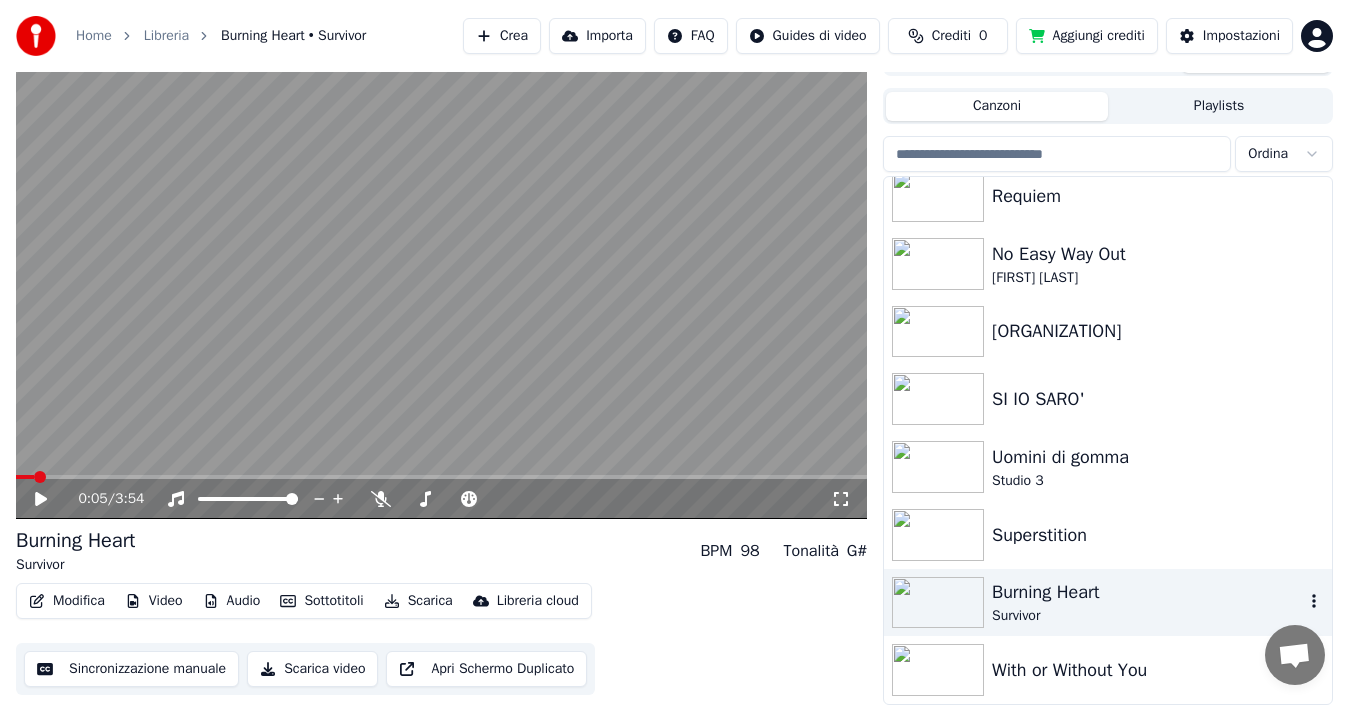click on "Burning Heart" at bounding box center [1148, 592] 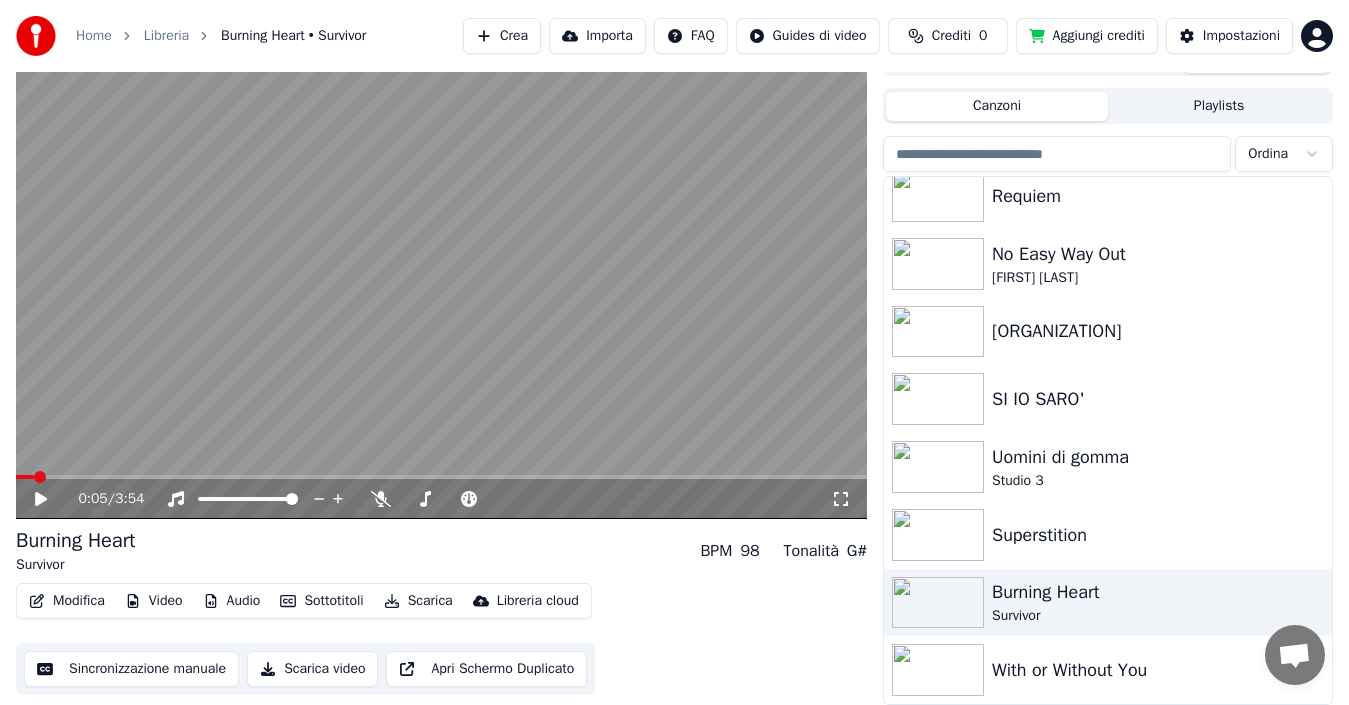 click 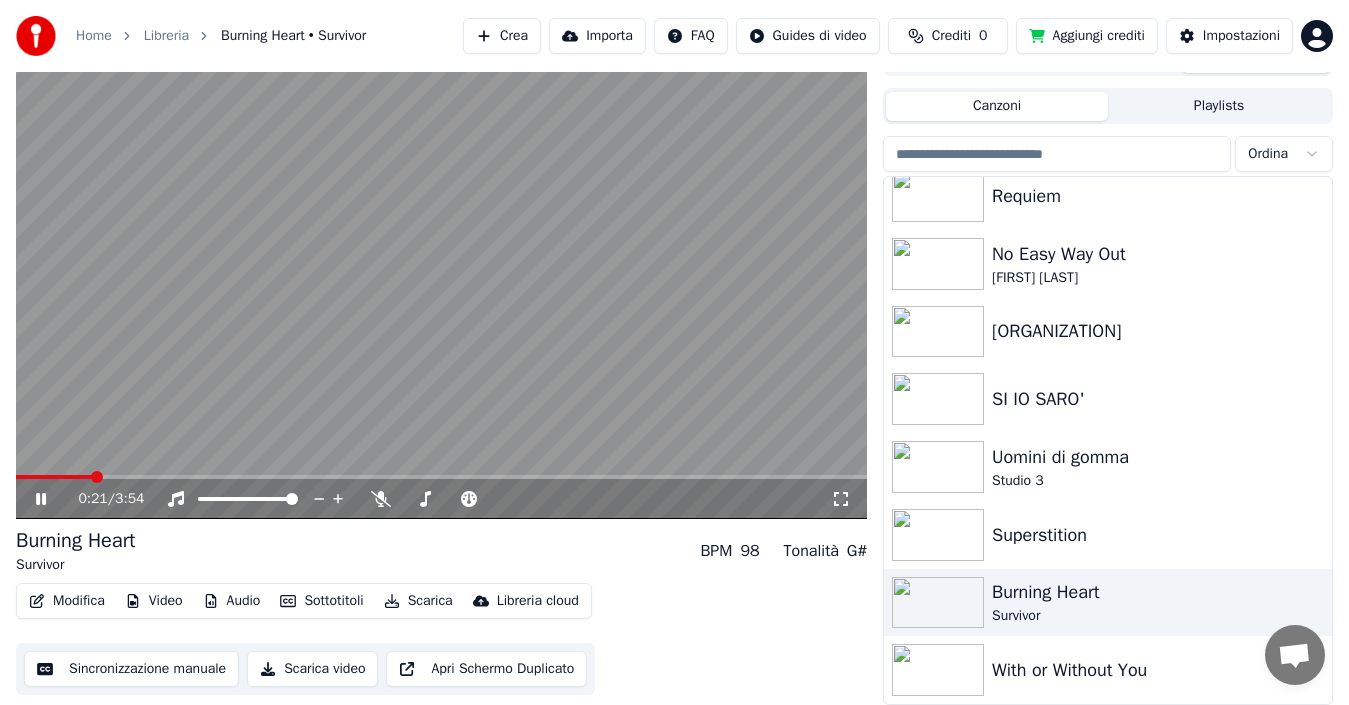 click 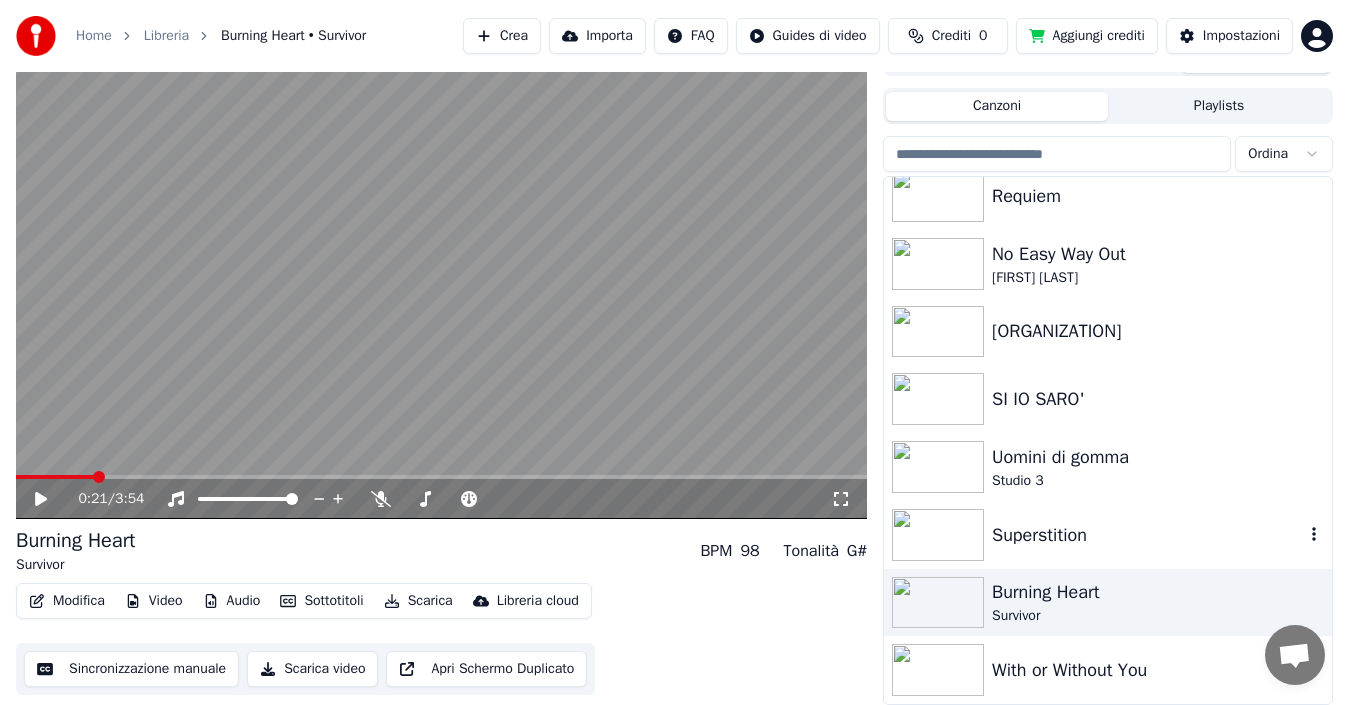 click on "Superstition" at bounding box center (1148, 535) 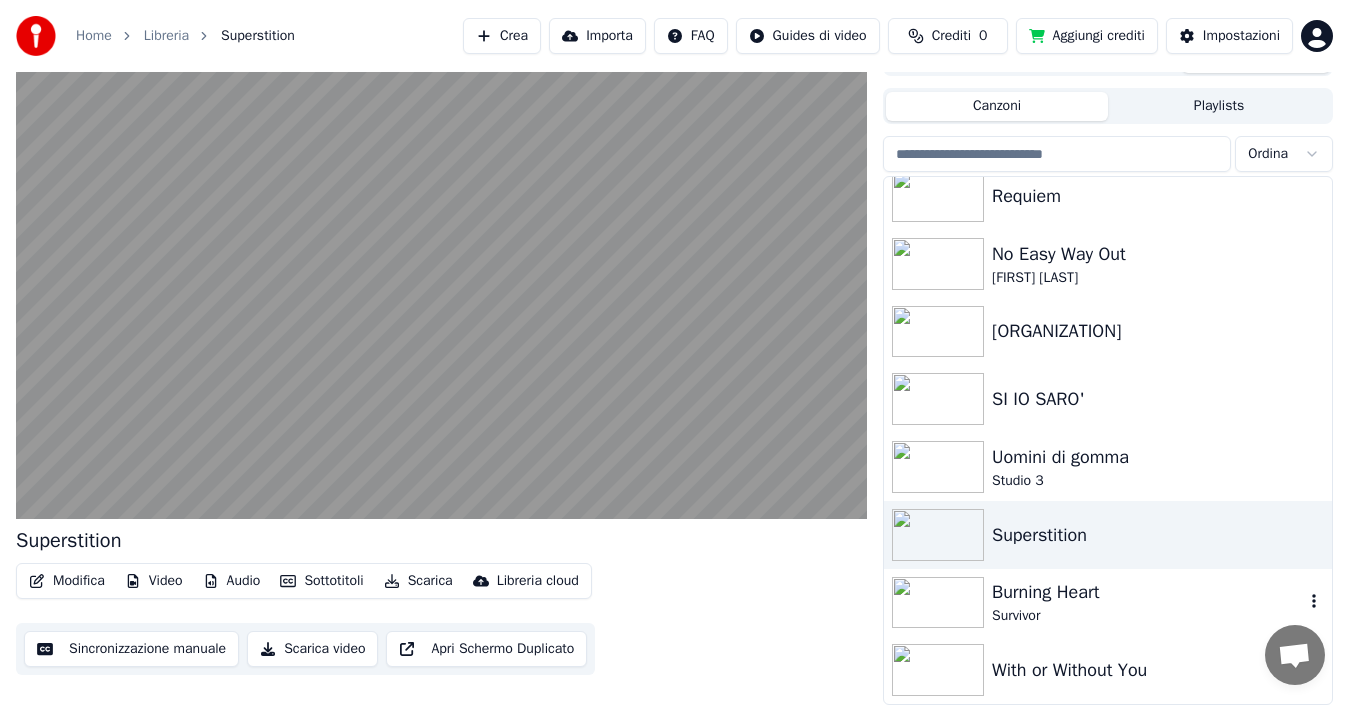 click on "Burning Heart" at bounding box center (1148, 592) 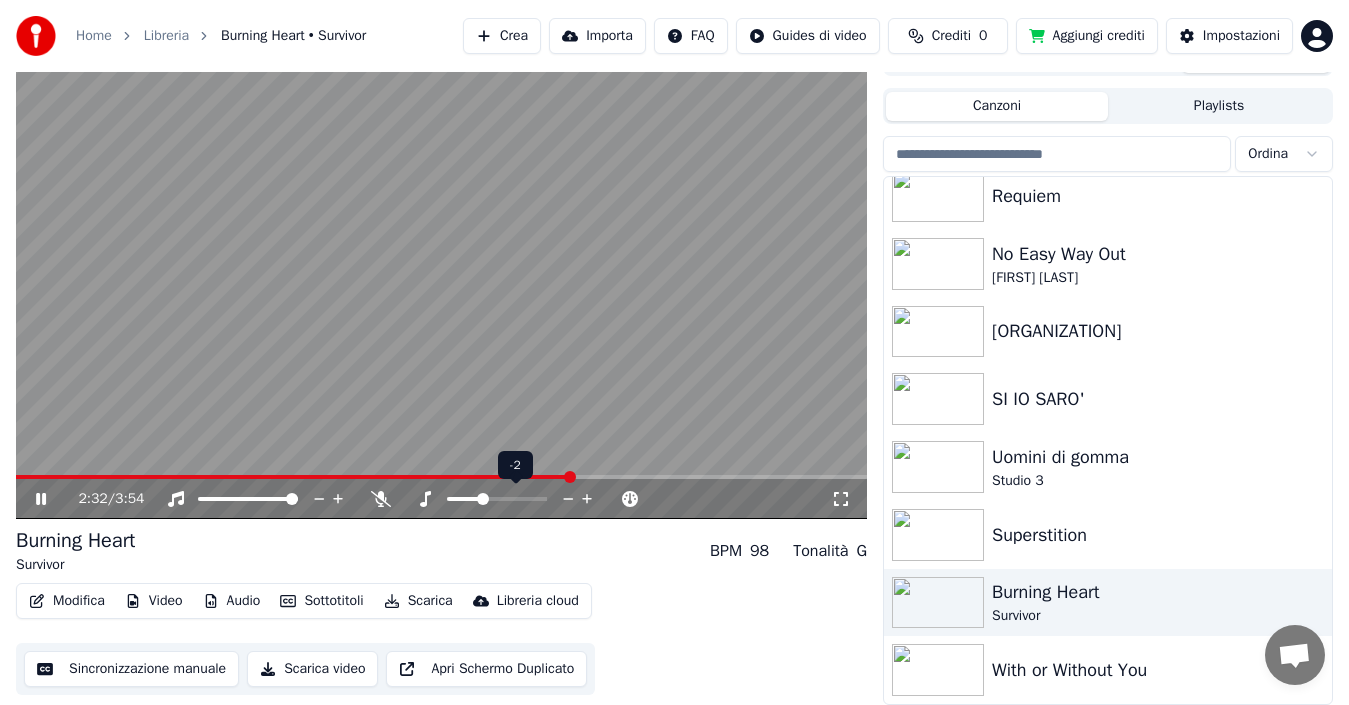 click at bounding box center [483, 499] 